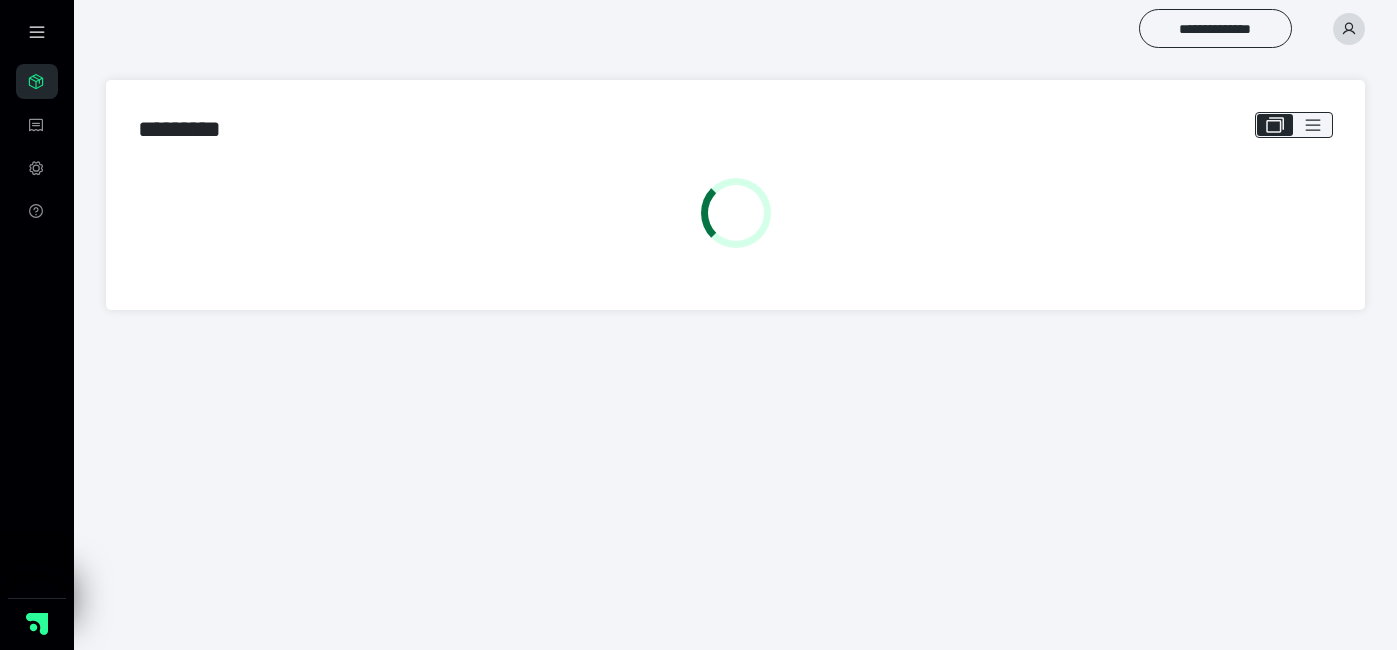scroll, scrollTop: 0, scrollLeft: 0, axis: both 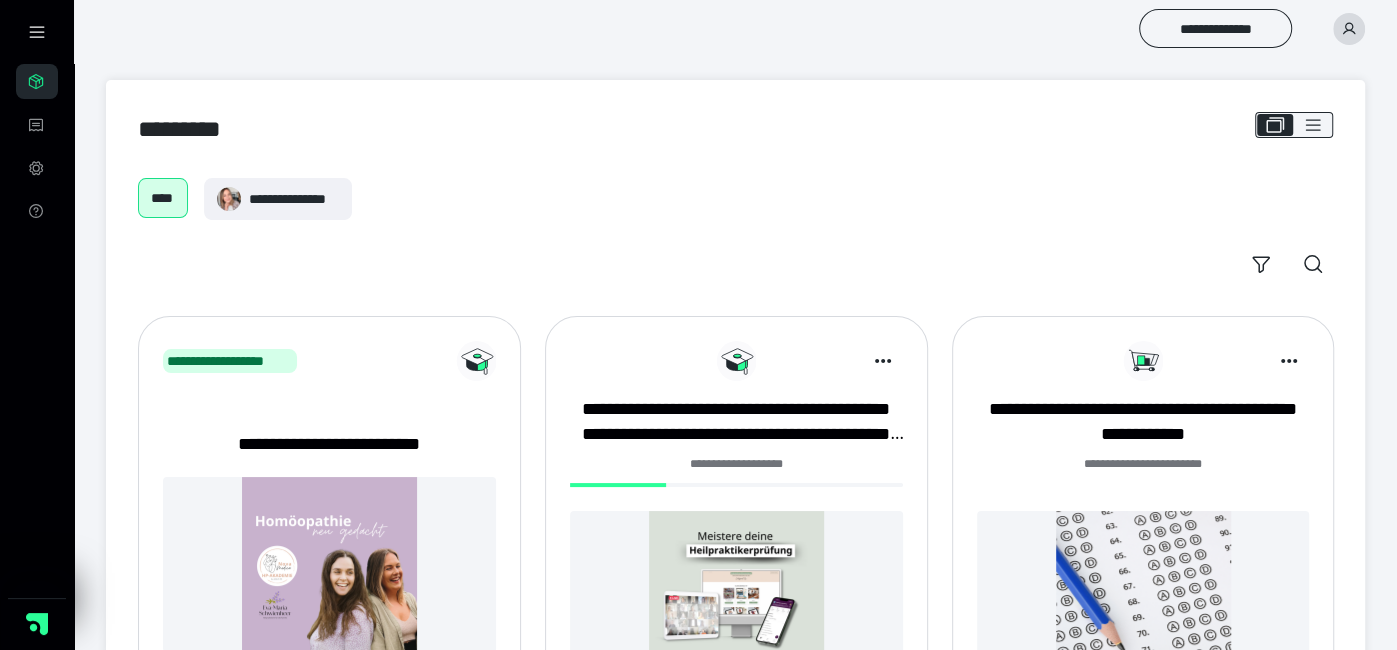 click at bounding box center (736, 598) 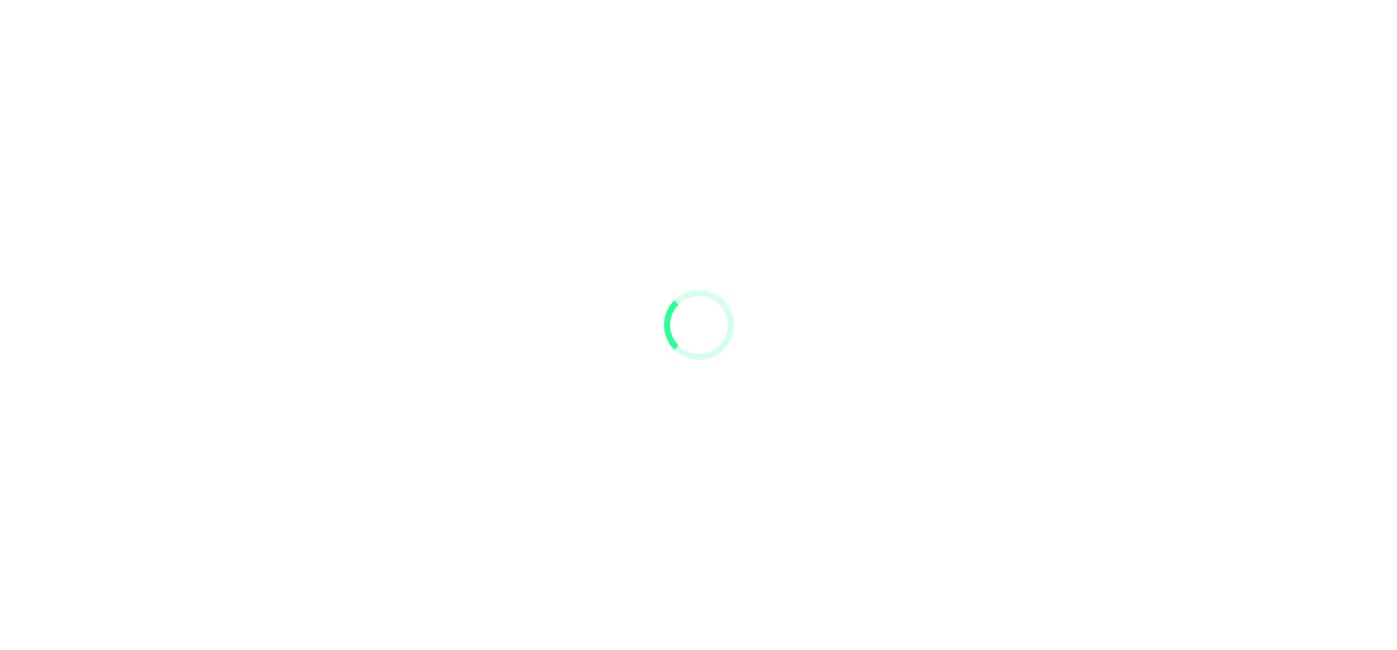 scroll, scrollTop: 0, scrollLeft: 0, axis: both 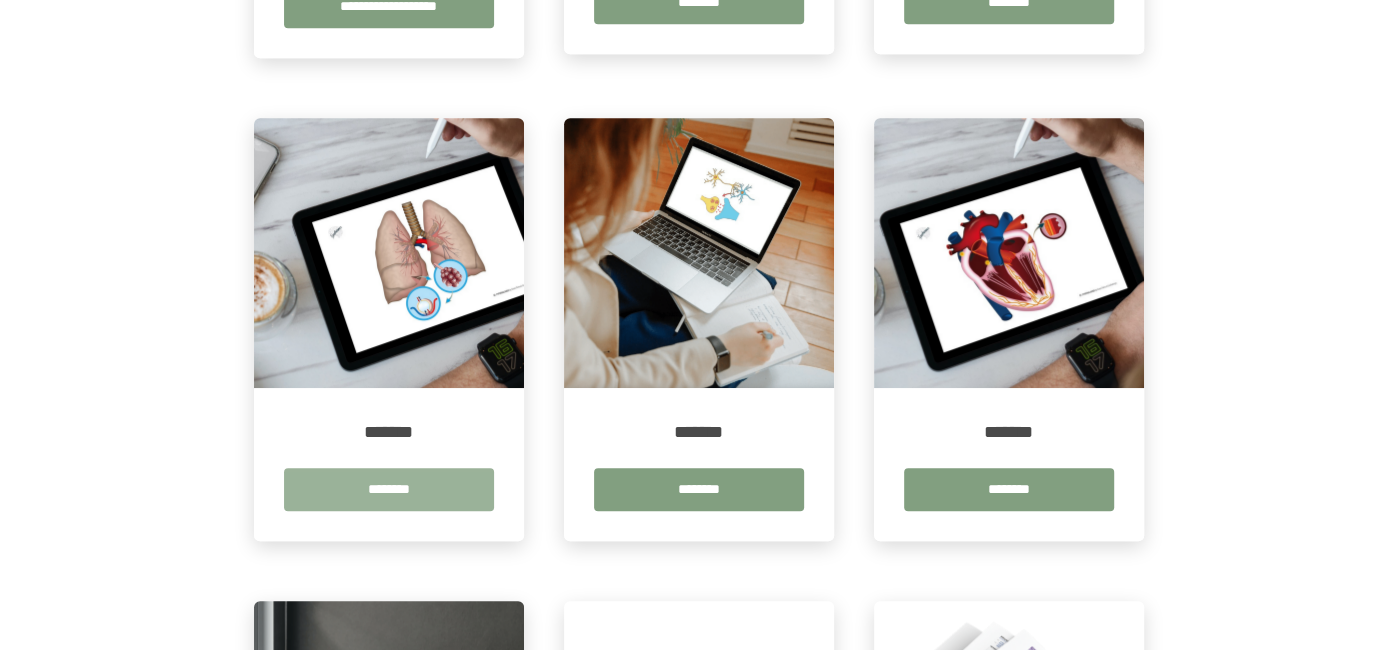 click on "********" at bounding box center [389, 489] 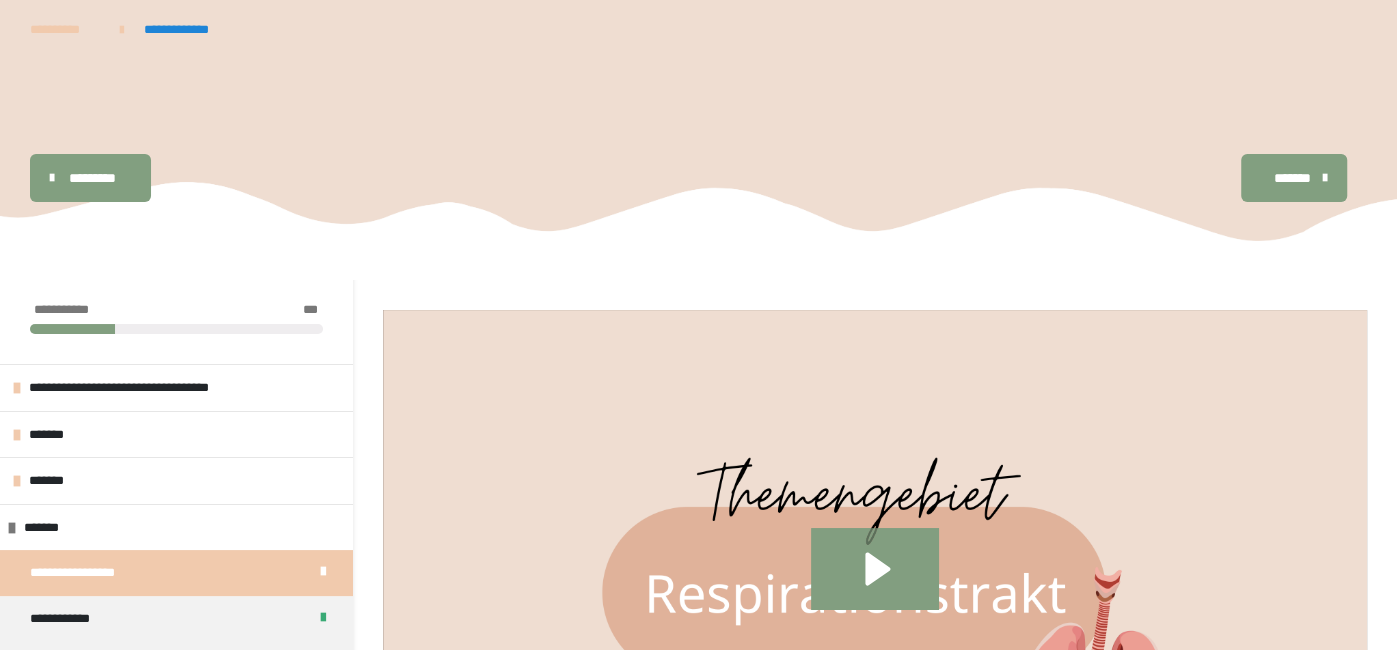 click on "*******" at bounding box center [1294, 178] 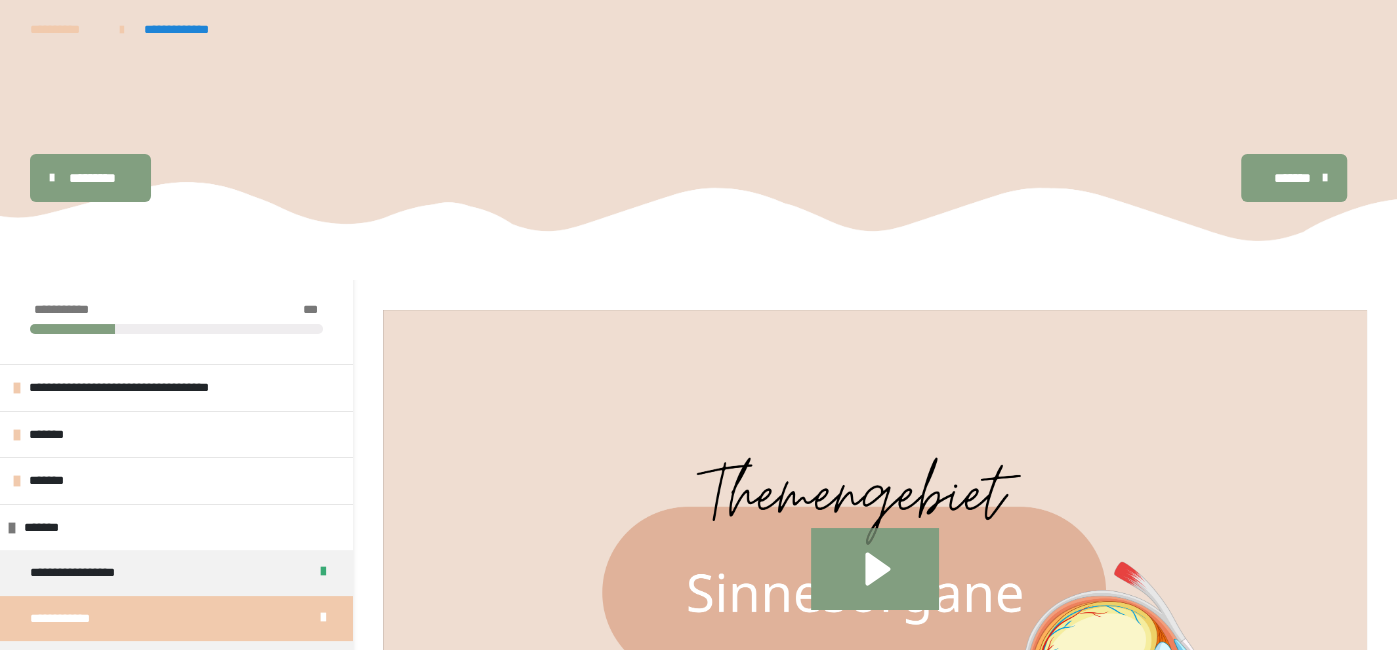 click on "*******" at bounding box center (1294, 178) 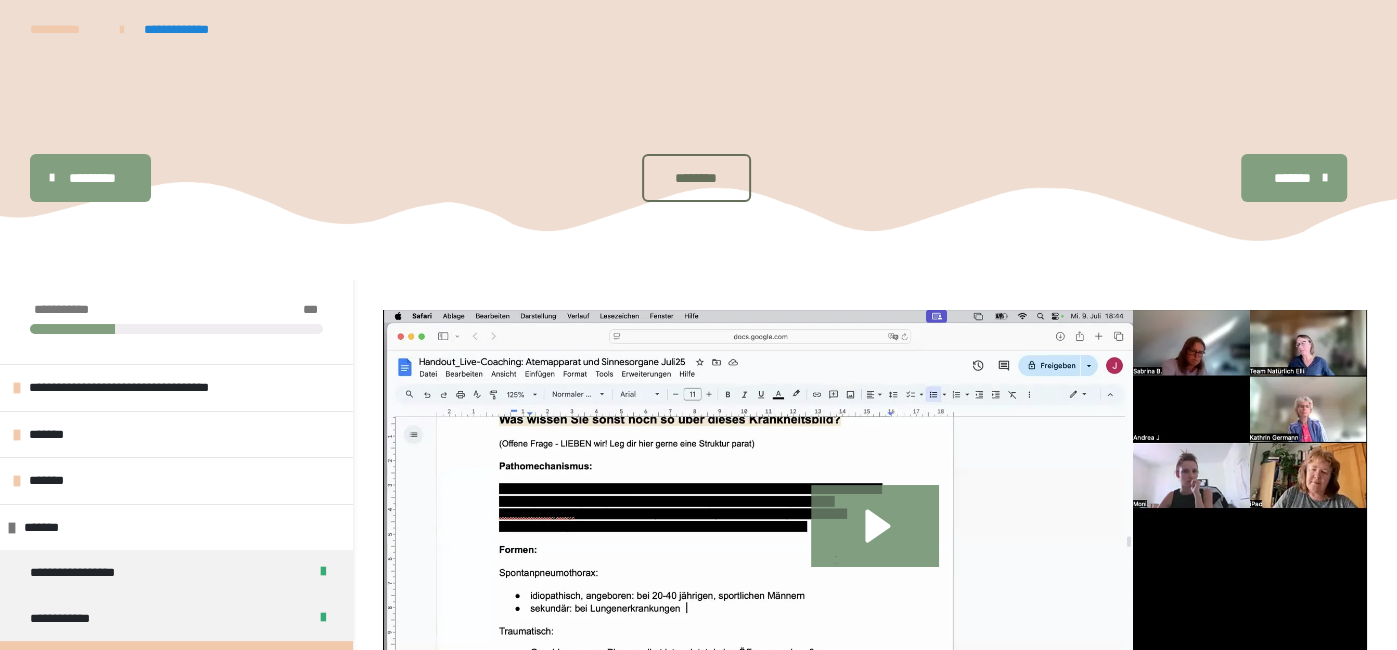click on "*********" at bounding box center [92, 178] 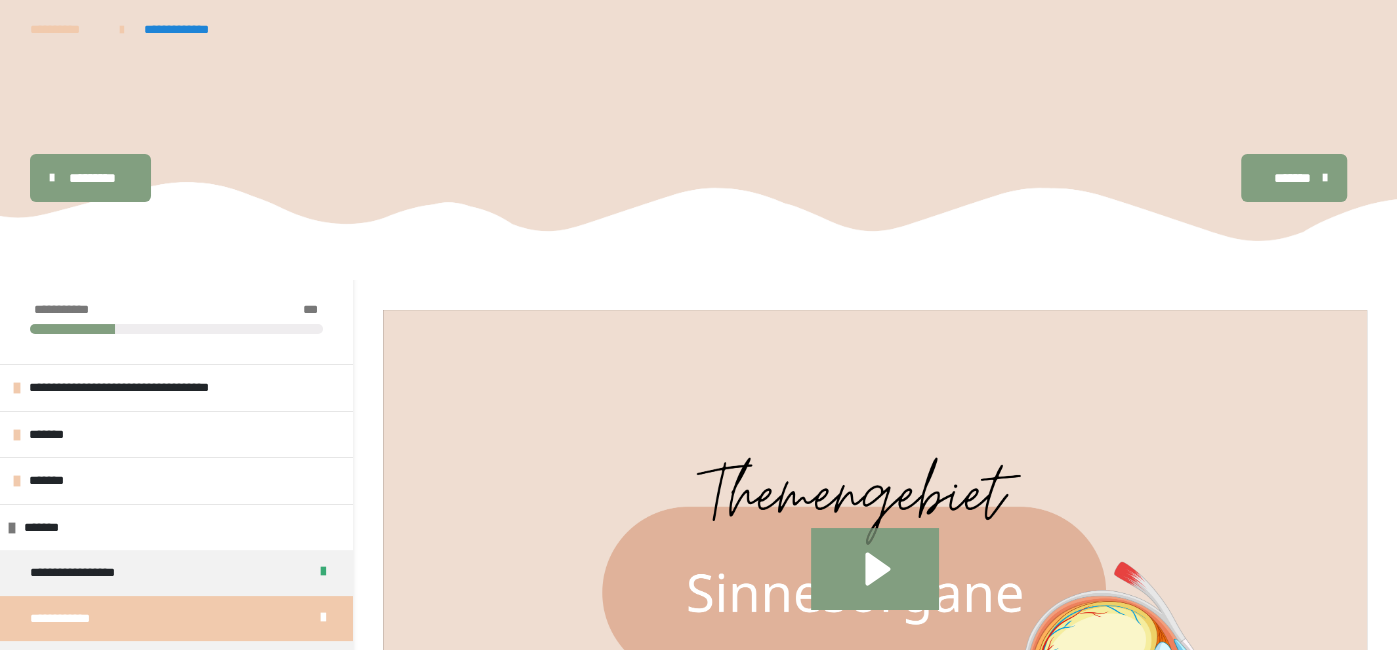 type 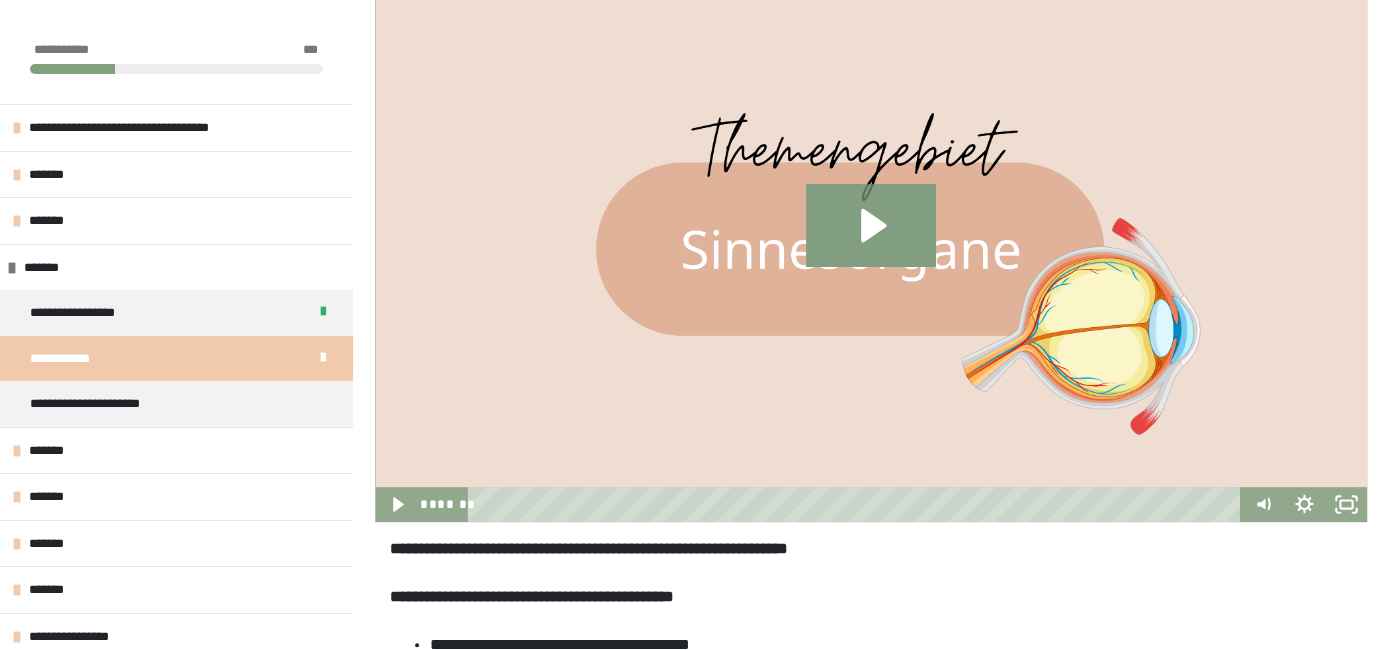 scroll, scrollTop: 399, scrollLeft: 0, axis: vertical 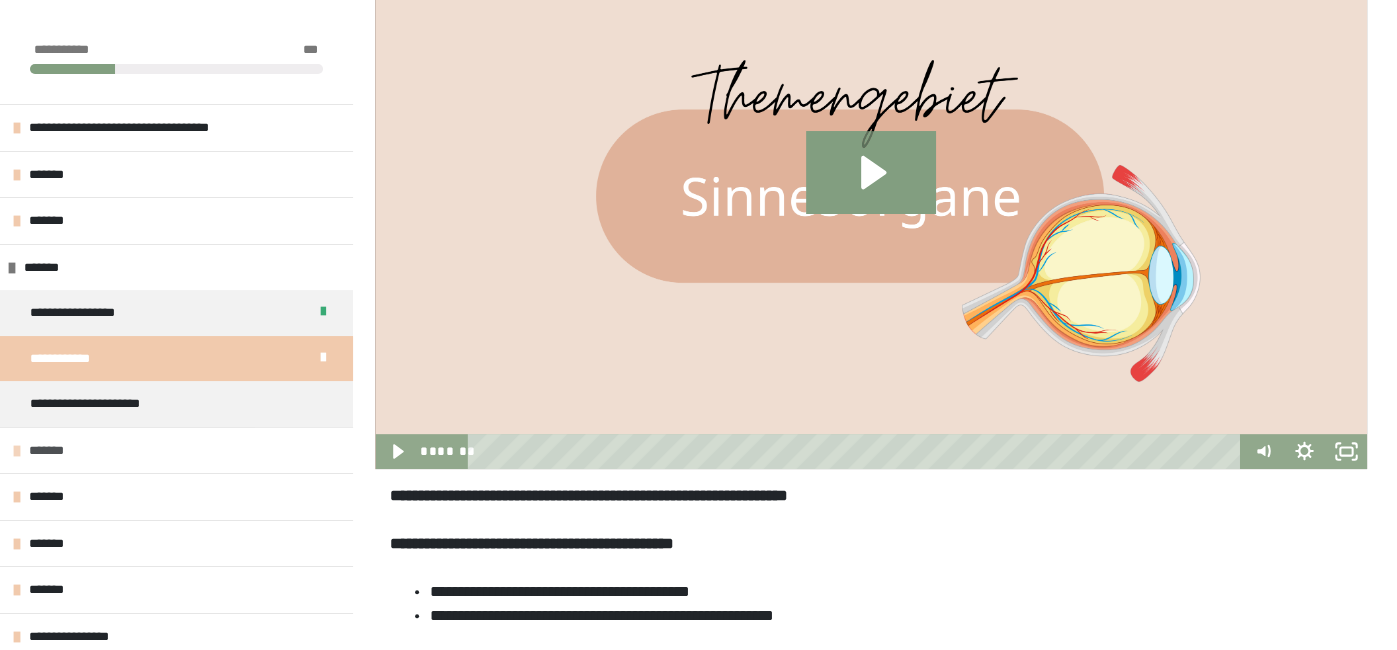 click on "*******" at bounding box center [176, 450] 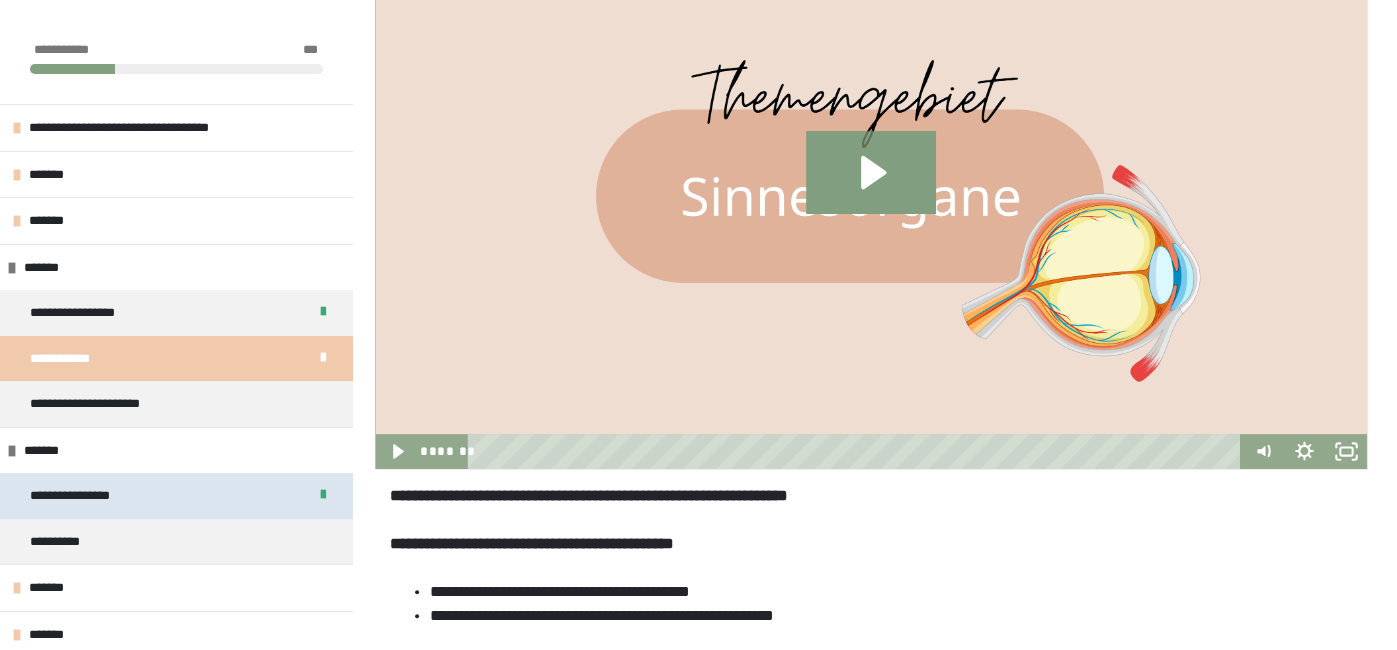 click on "**********" at bounding box center [176, 495] 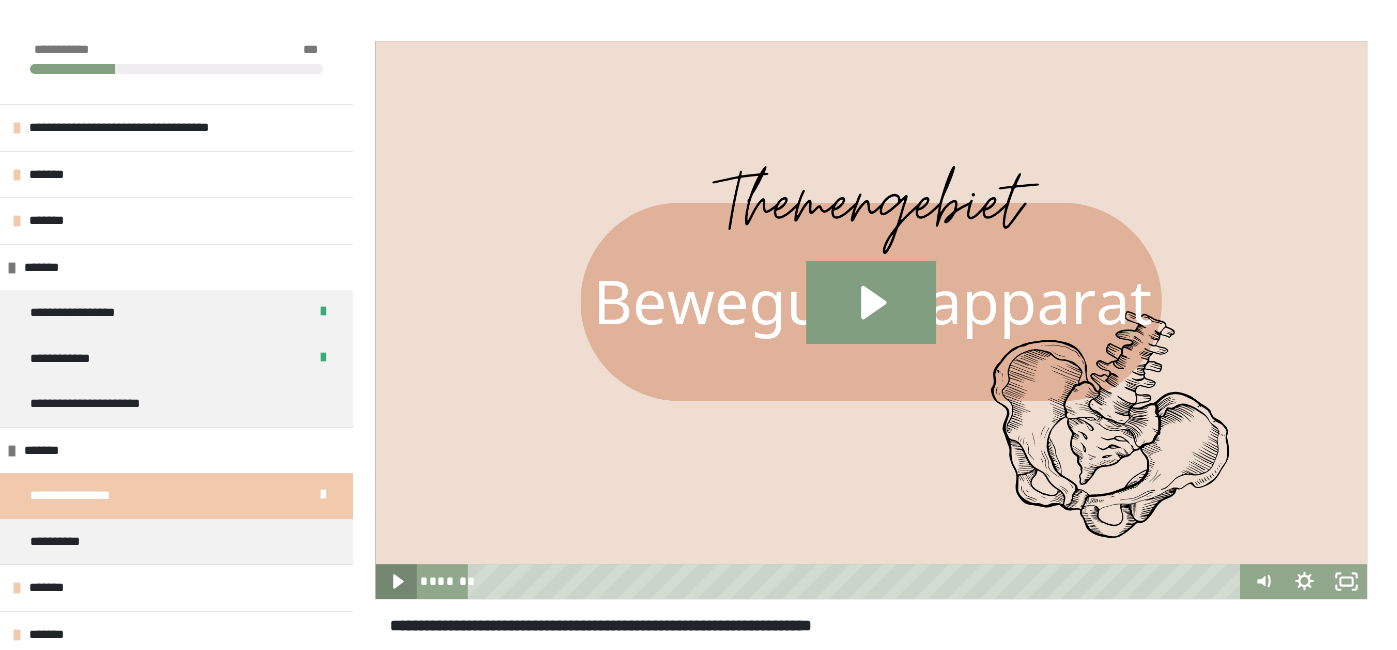 click 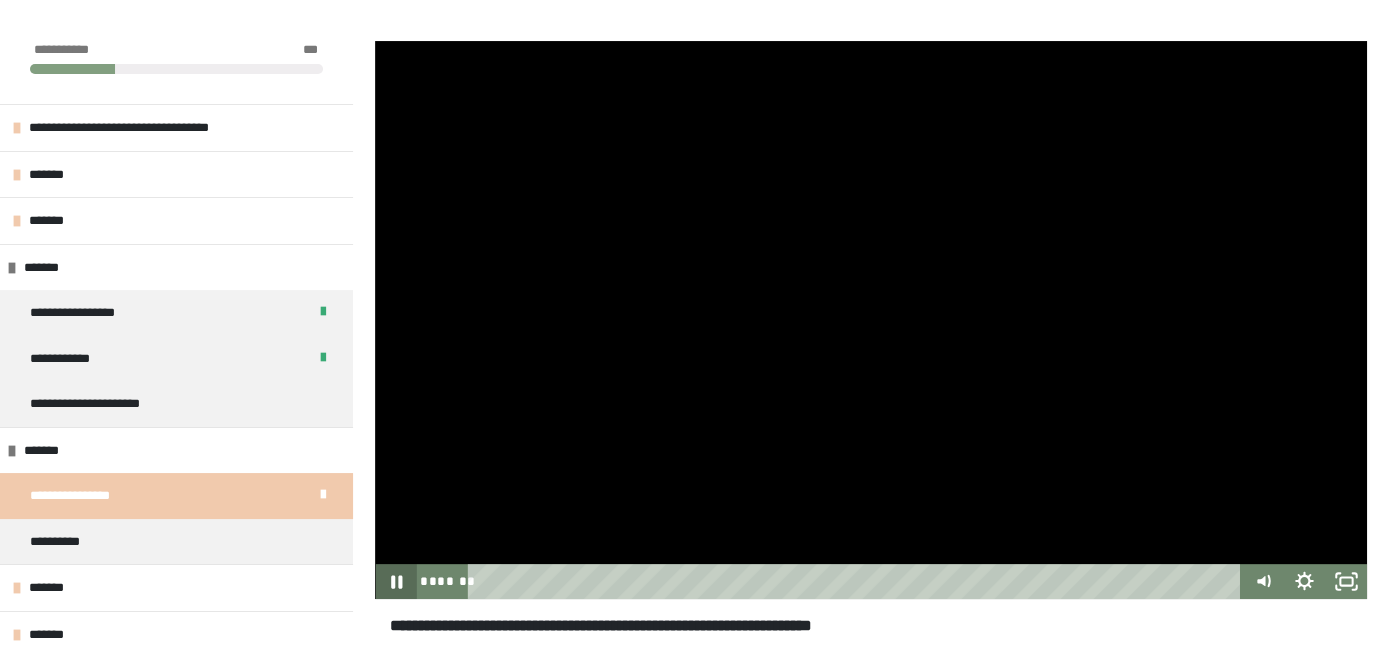 click 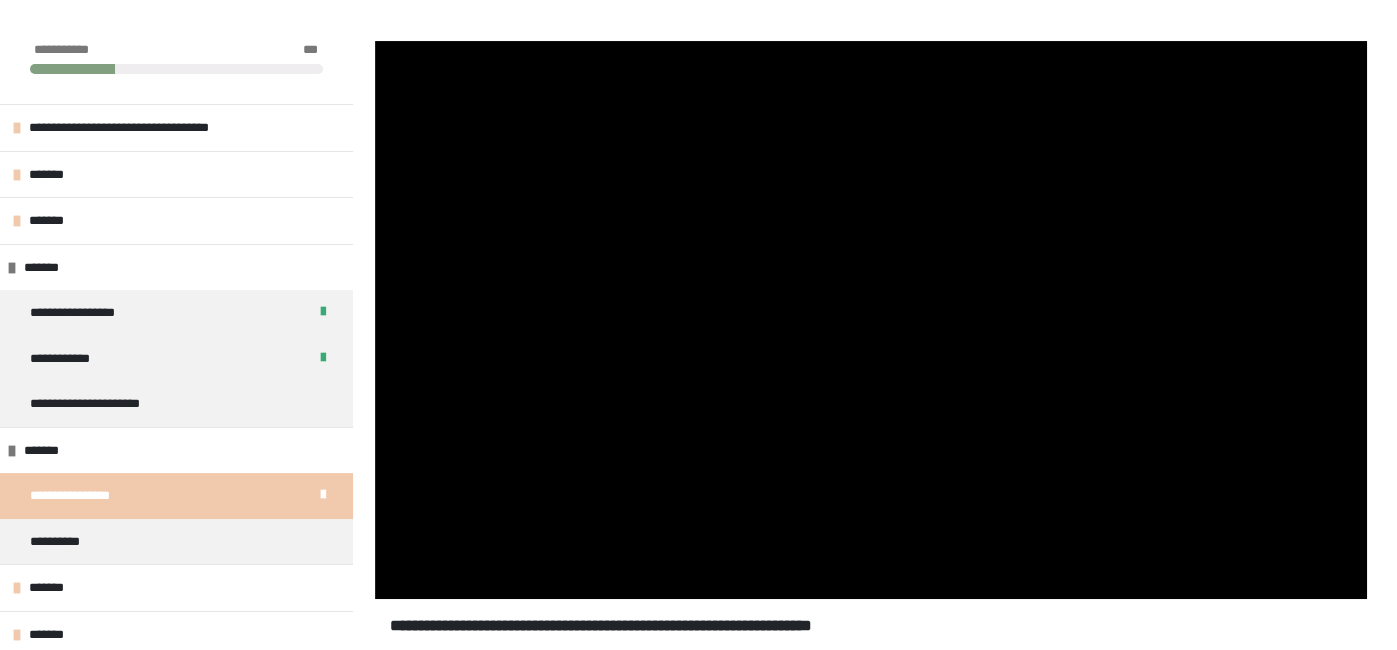click at bounding box center (870, 320) 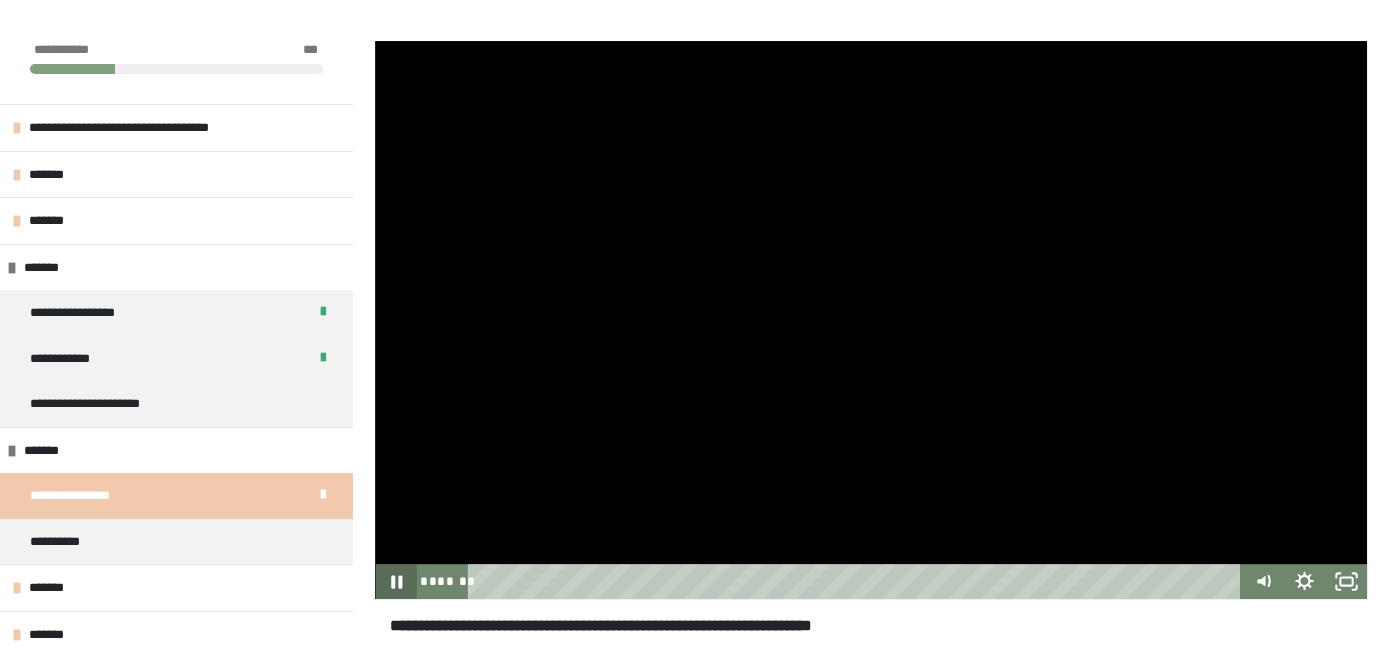 click 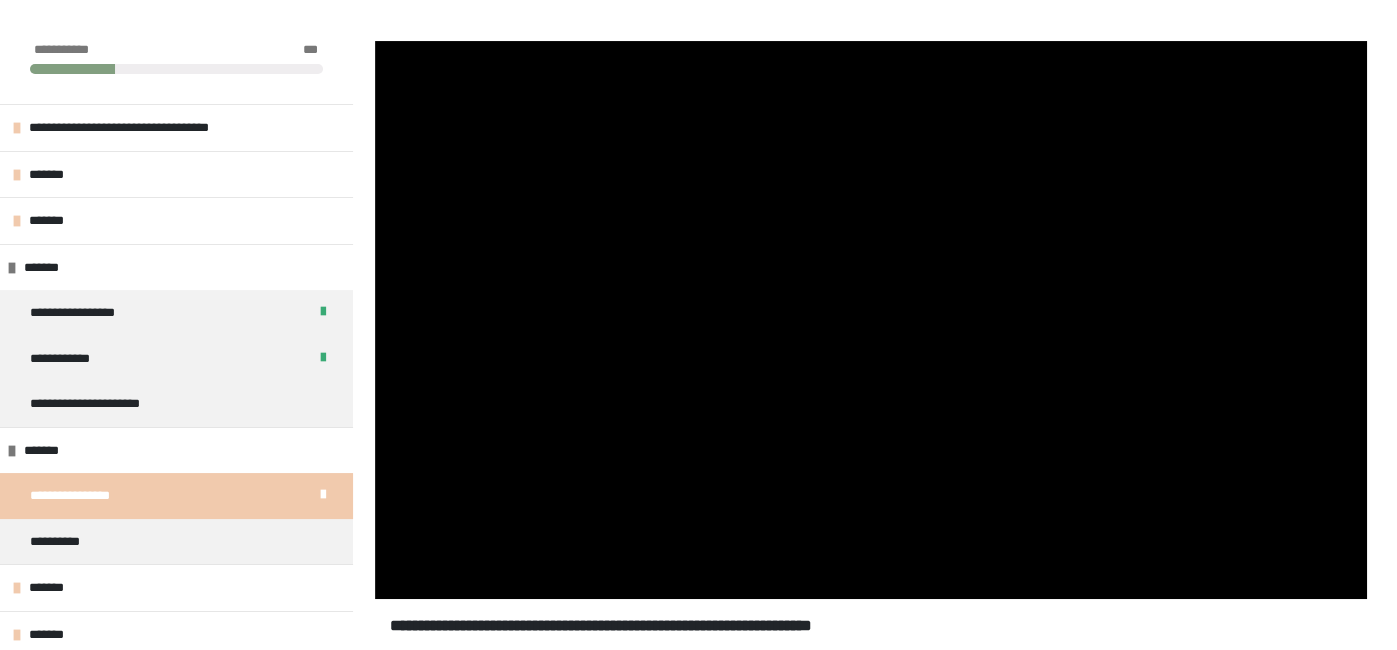 click at bounding box center (870, 320) 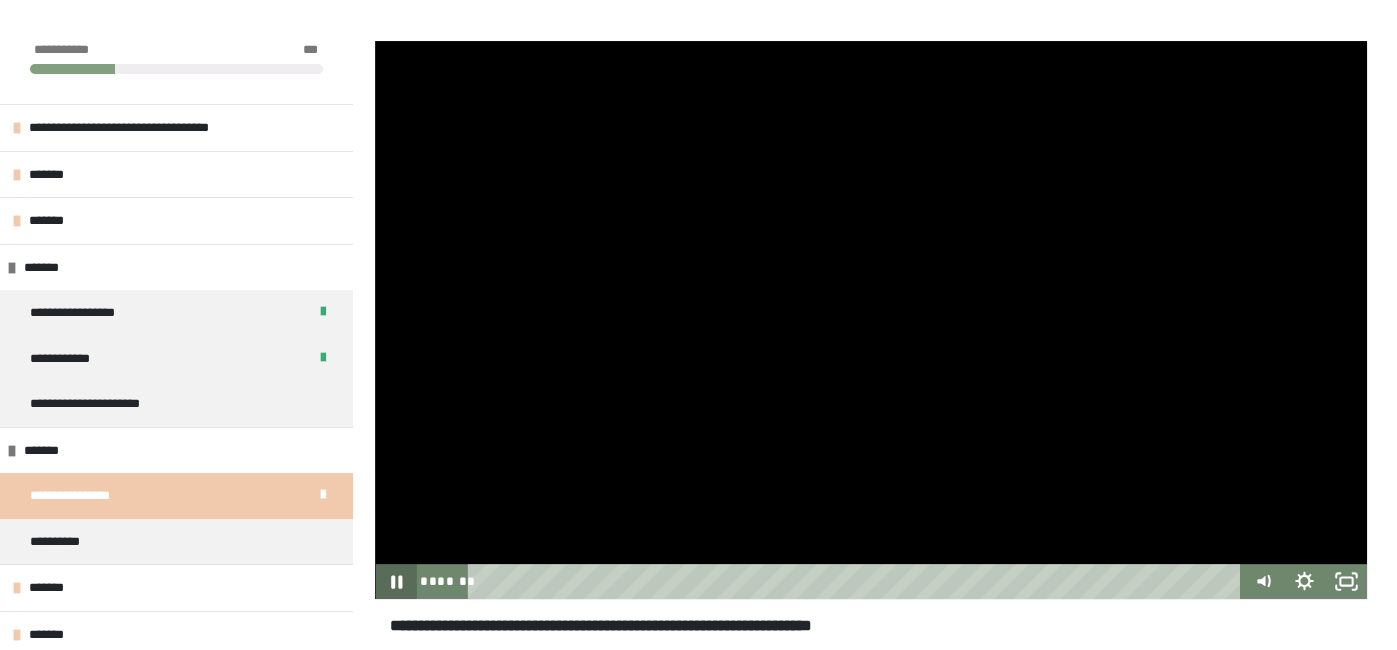 click 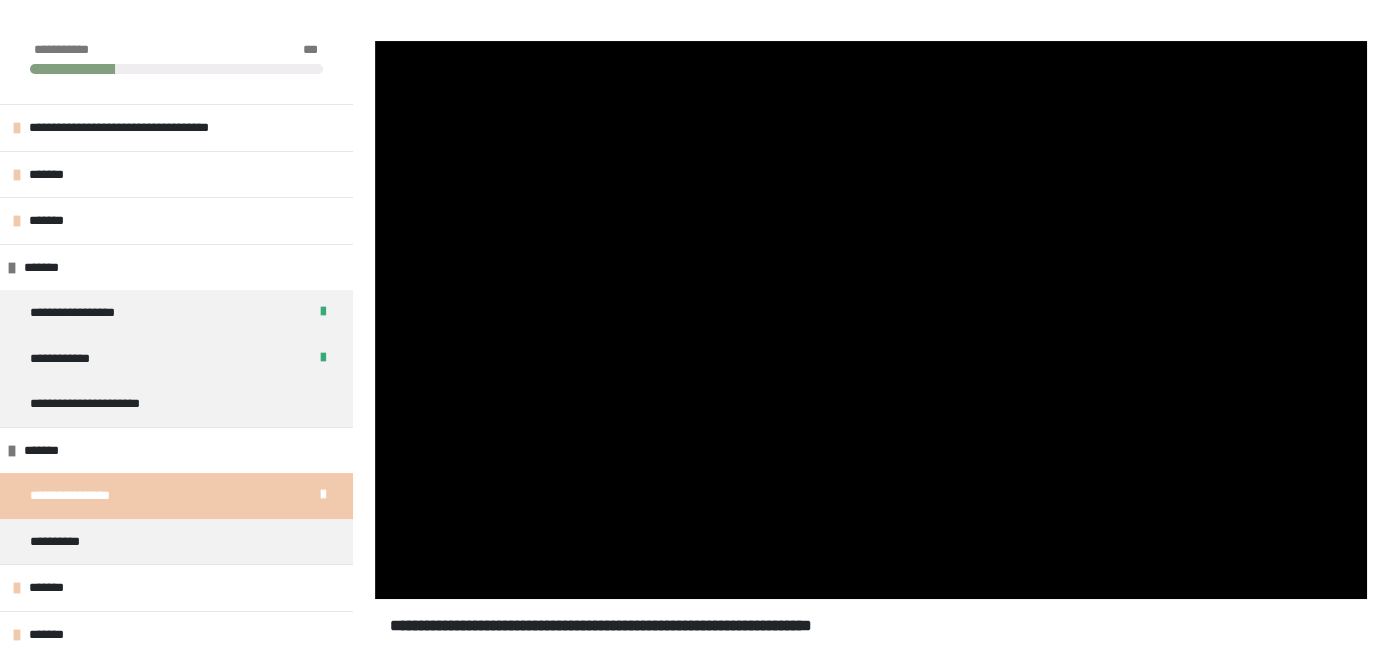 click at bounding box center (870, 320) 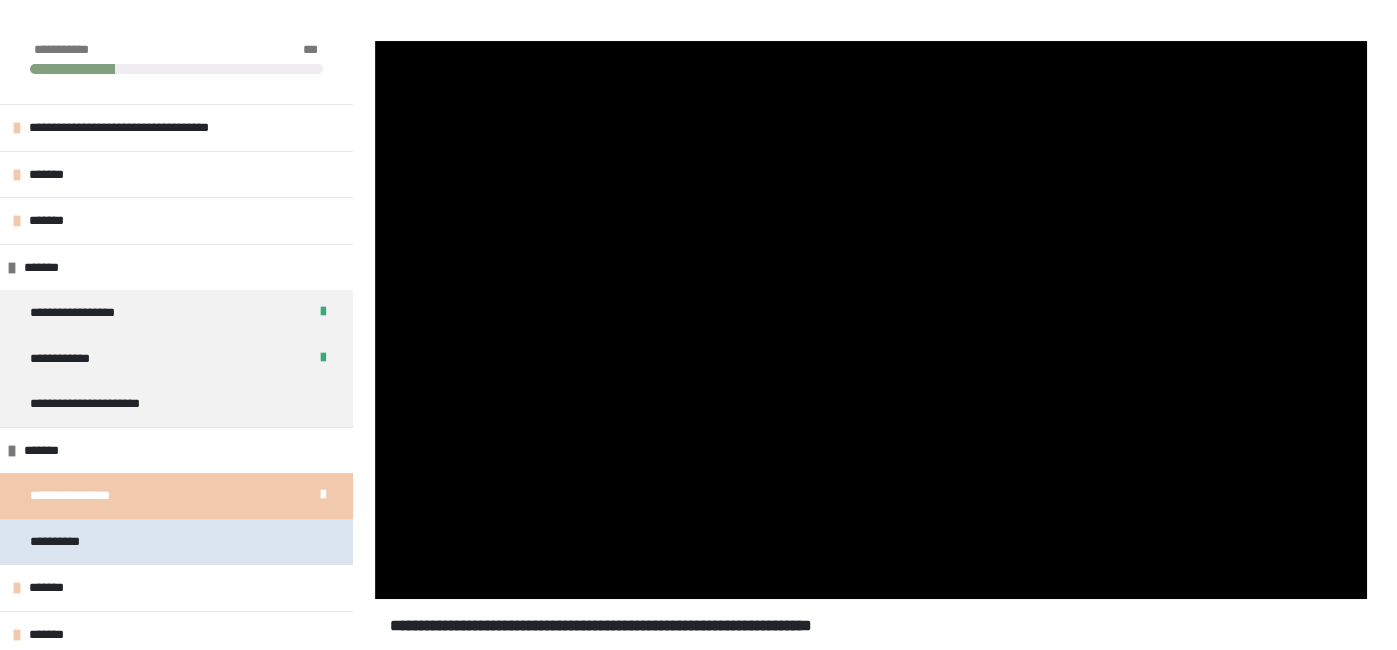 click on "**********" at bounding box center (176, 541) 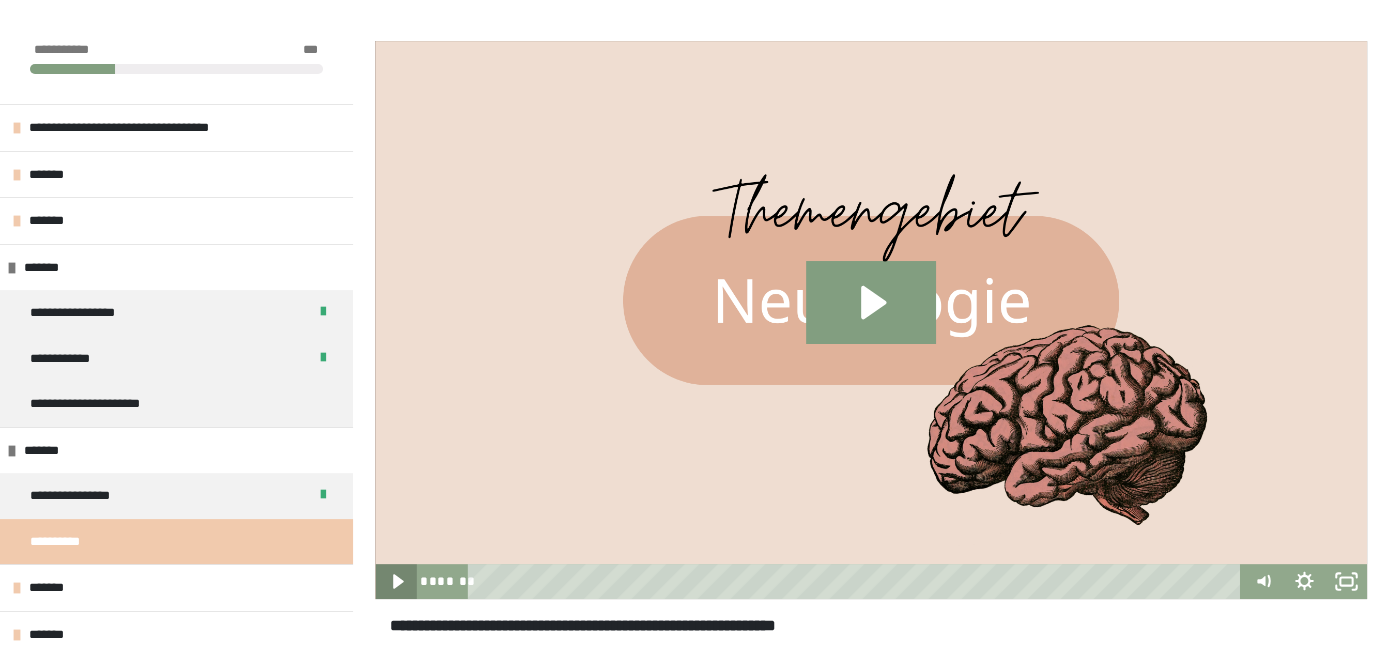 click 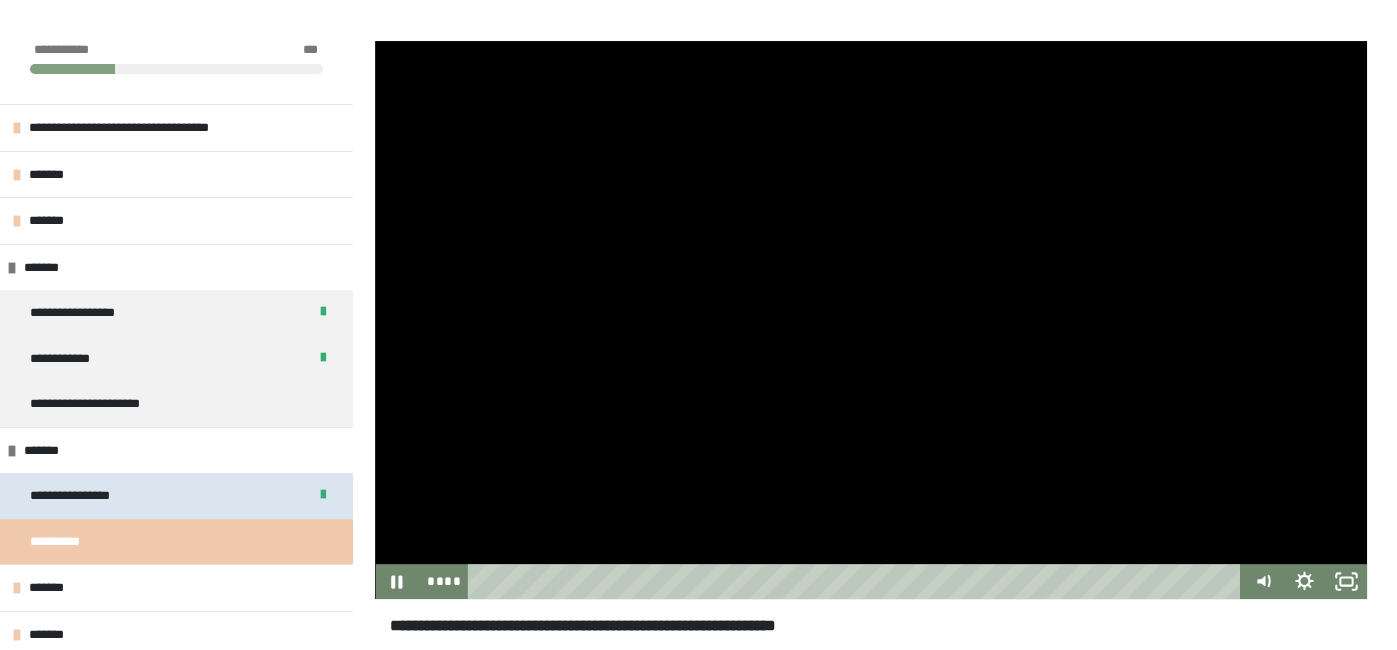 click on "**********" at bounding box center (176, 495) 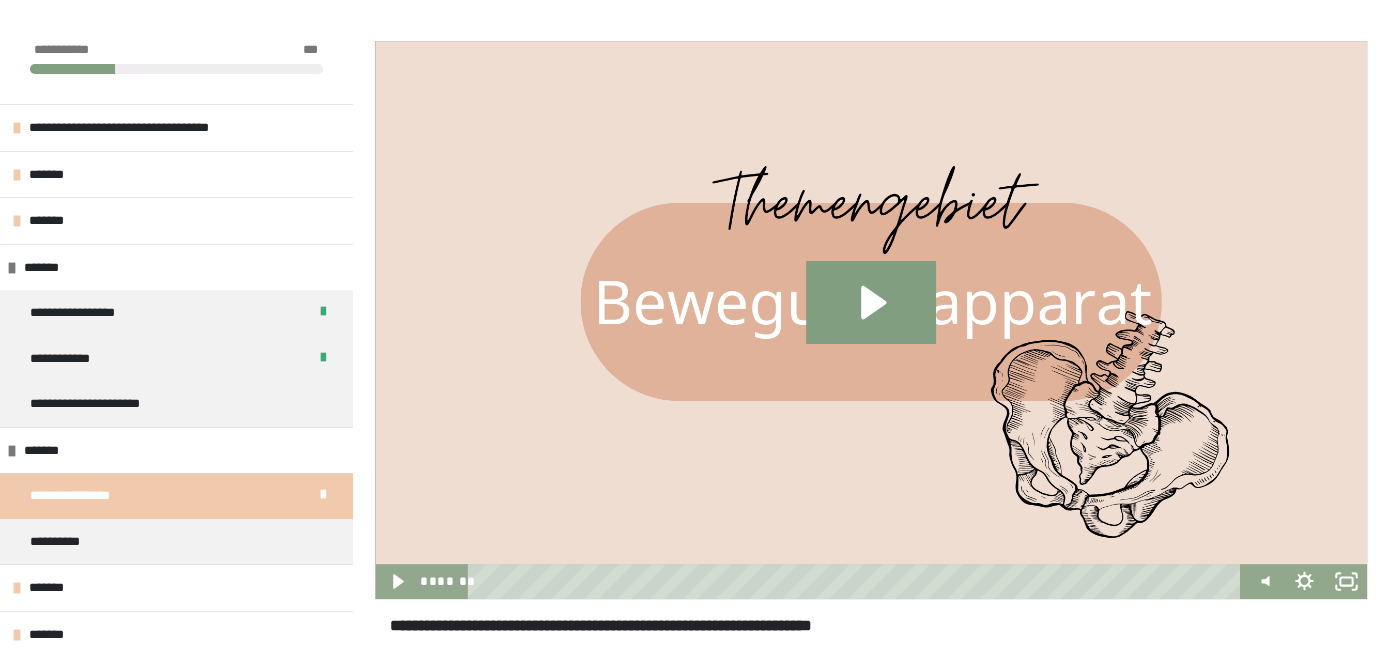 click at bounding box center [870, 320] 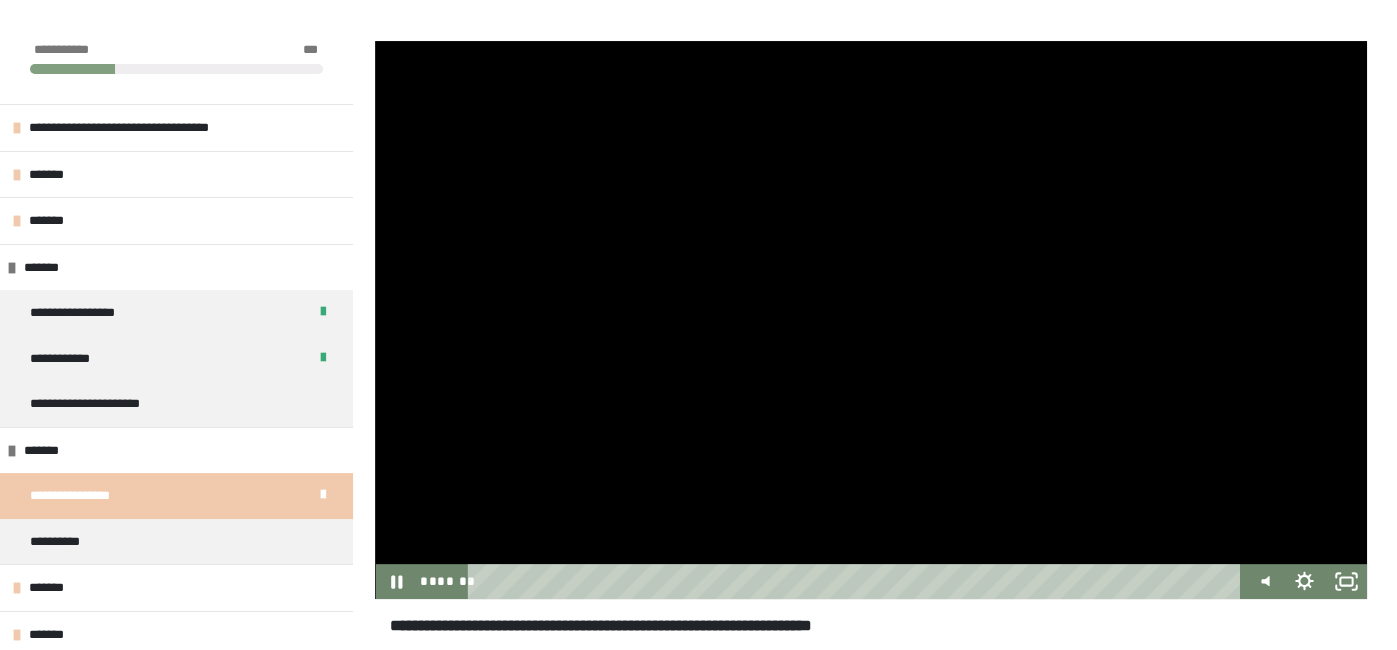 click at bounding box center [870, 320] 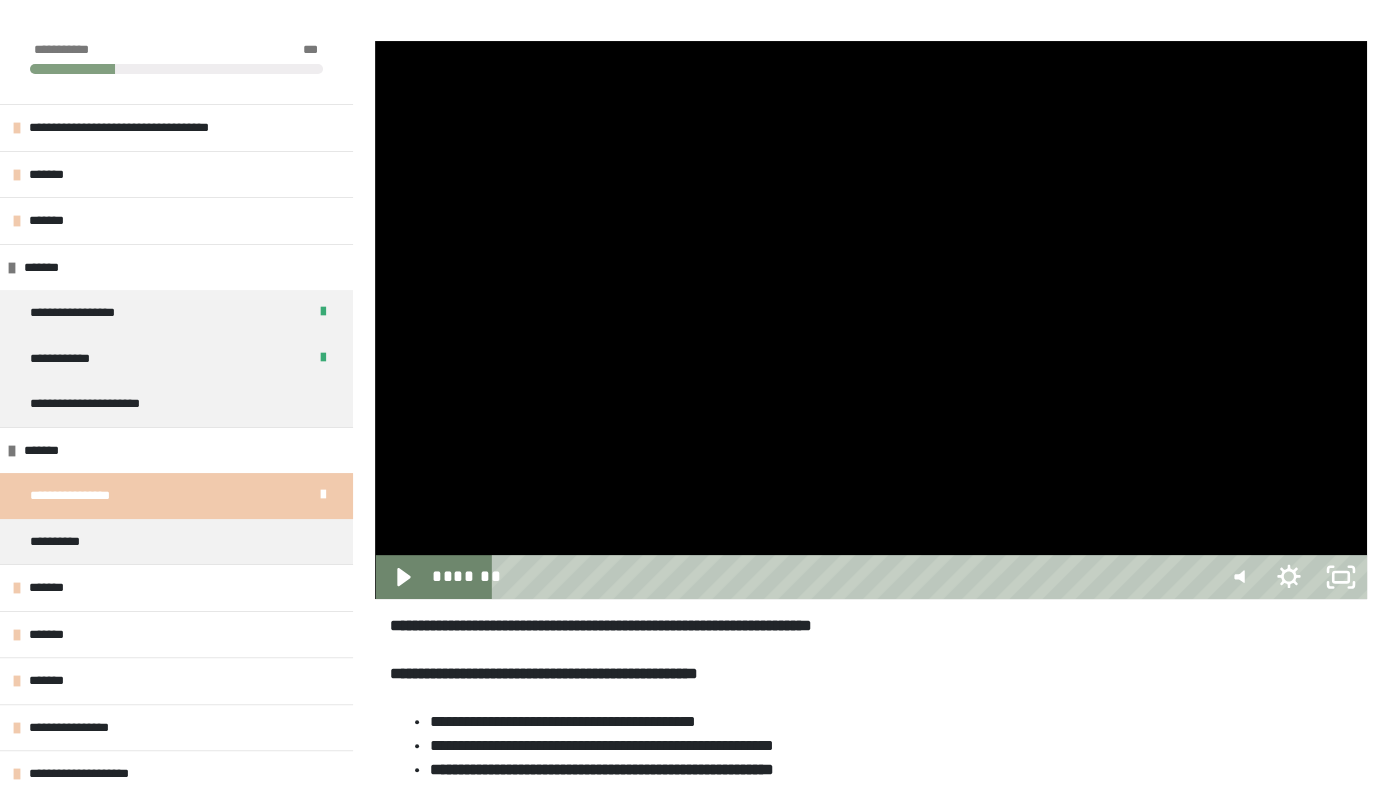 type 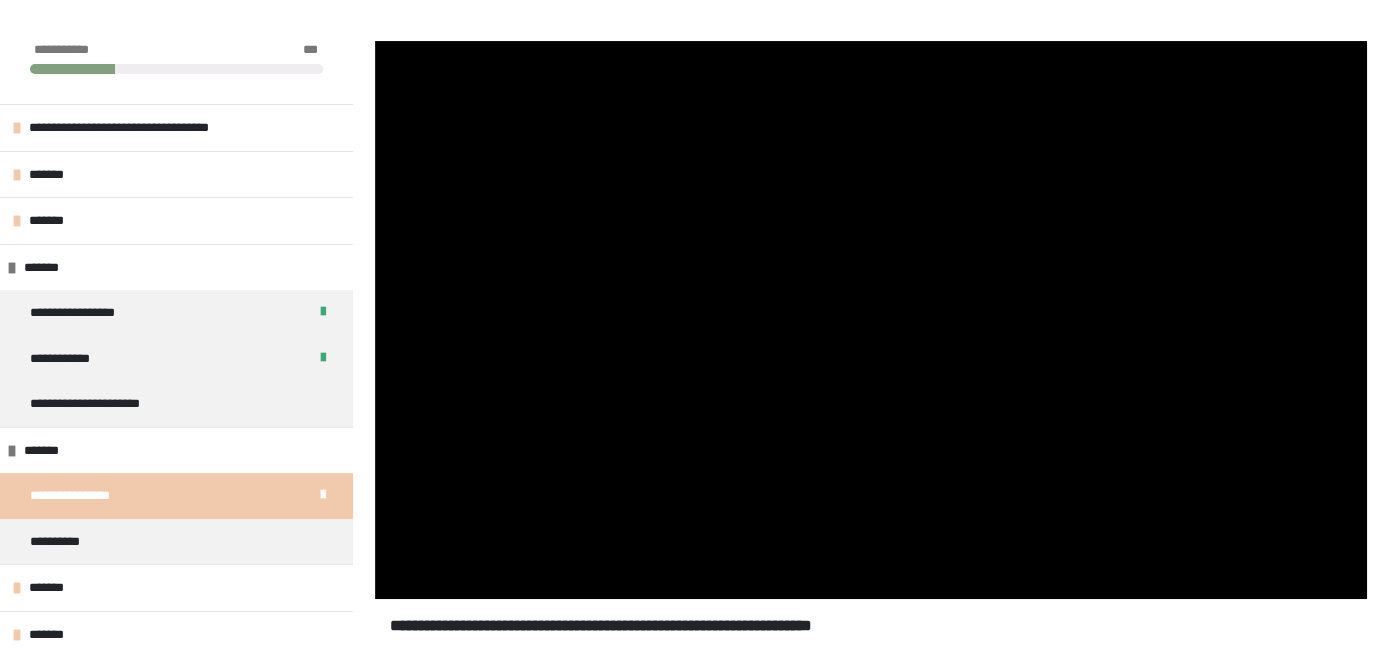 click on "**********" at bounding box center (871, 1040) 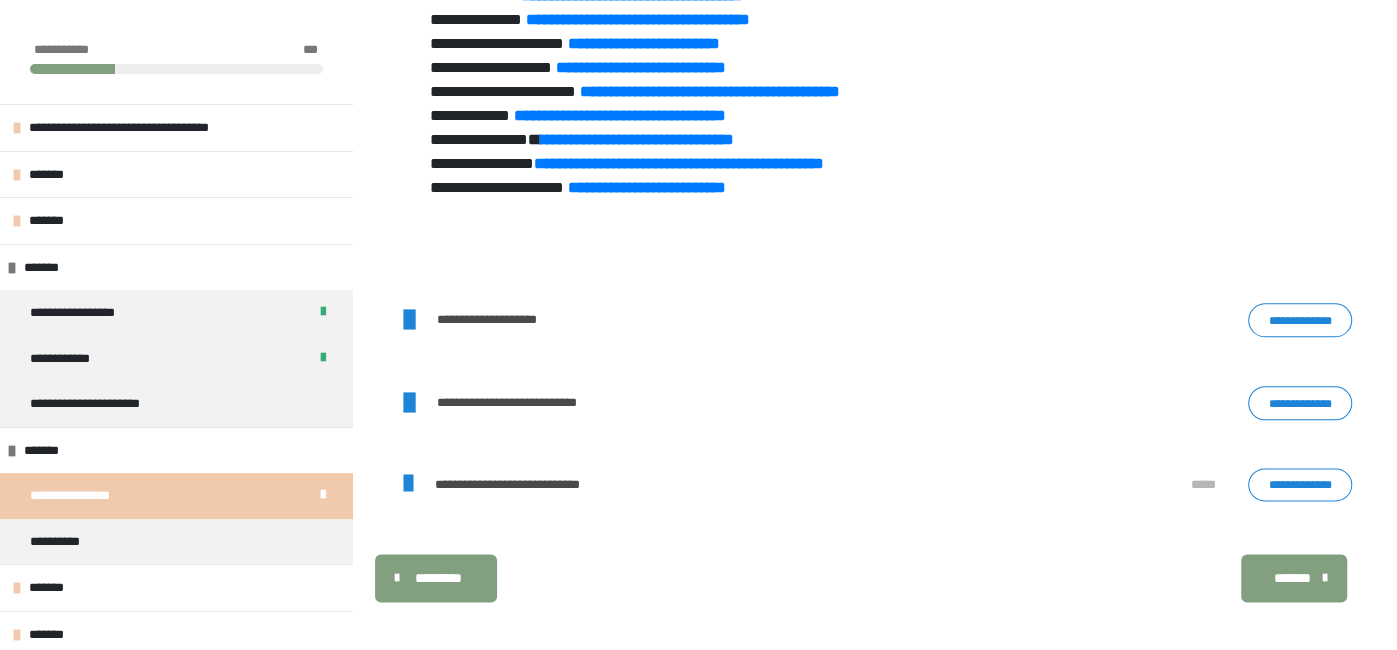 scroll, scrollTop: 1486, scrollLeft: 0, axis: vertical 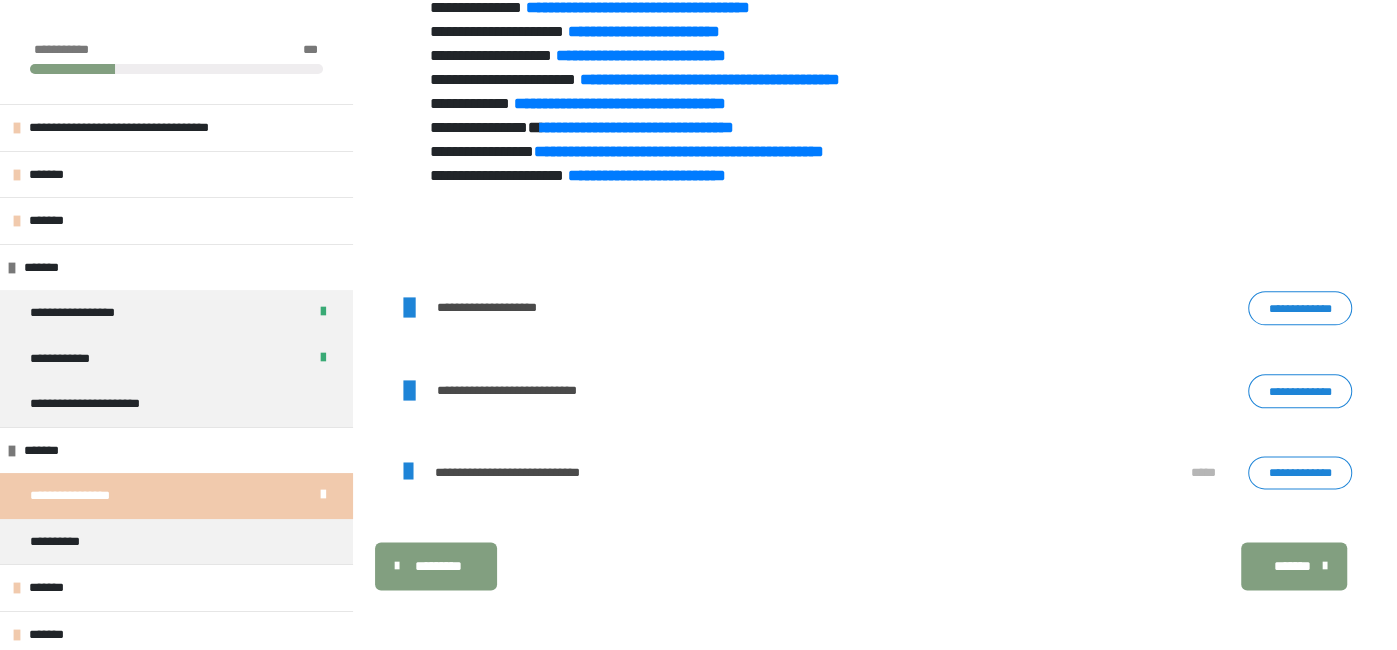 click on "**********" at bounding box center (1300, 307) 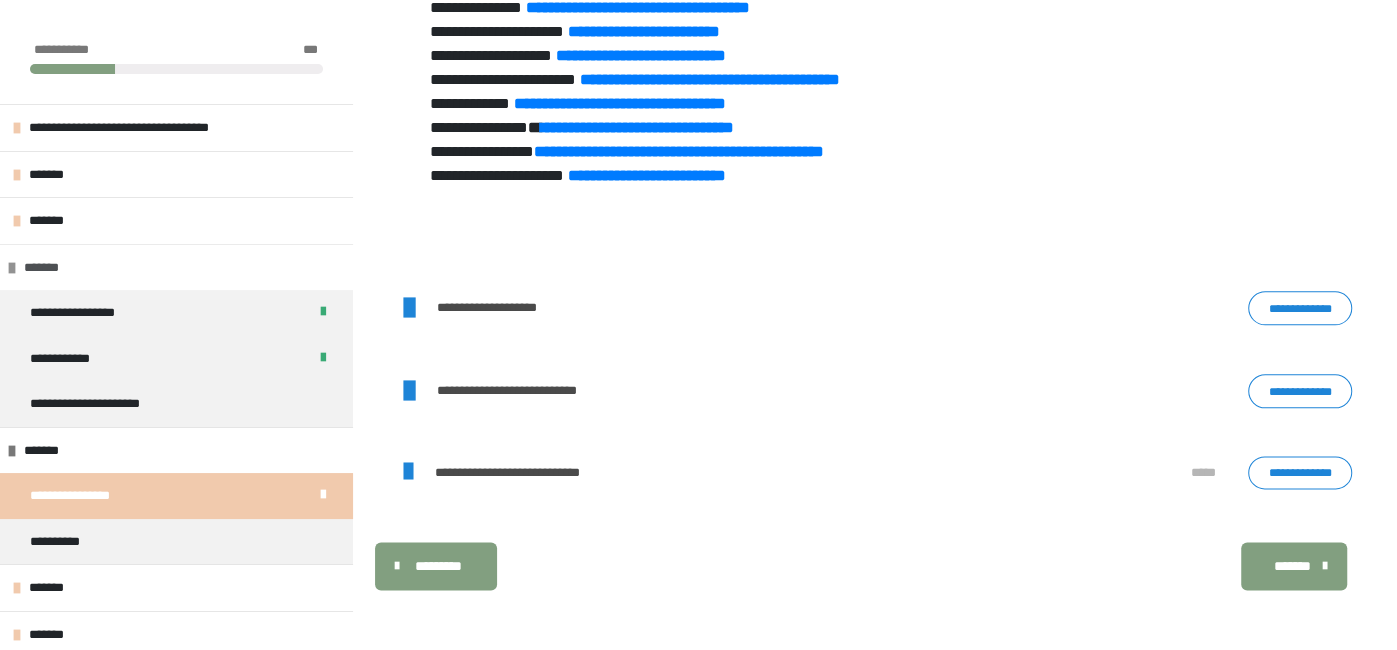click at bounding box center [12, 268] 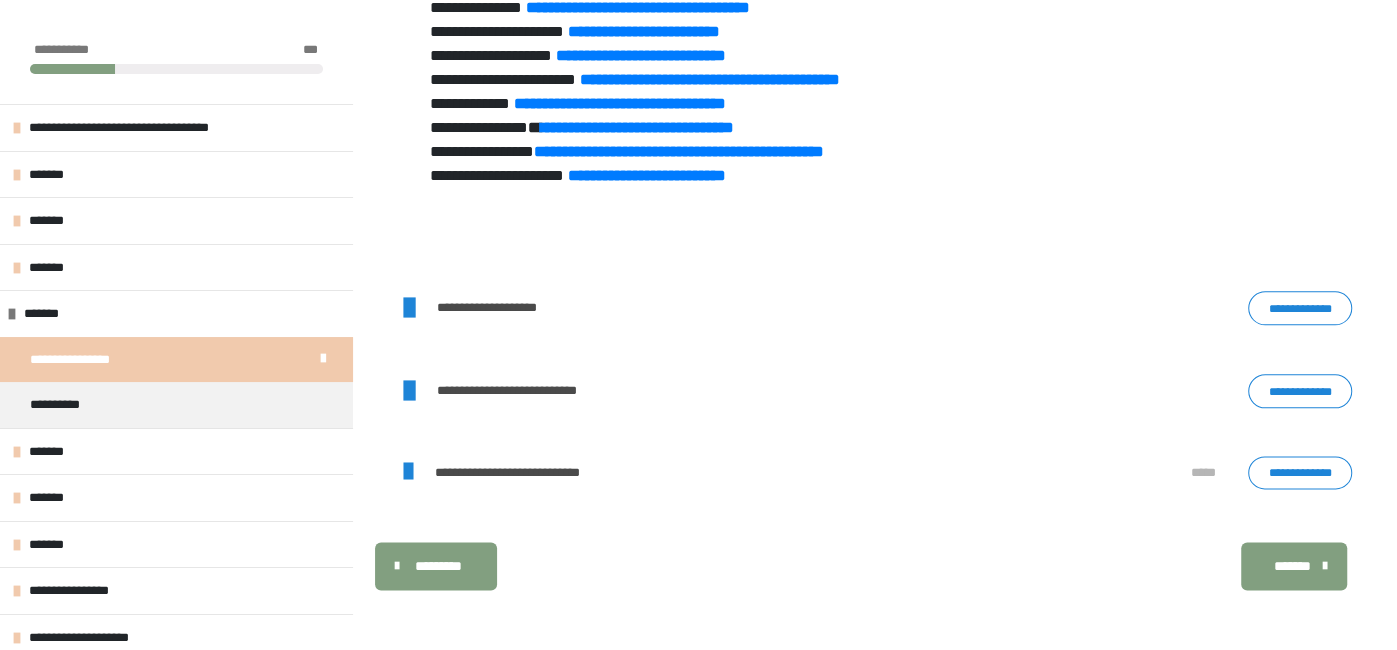 click on "**********" at bounding box center (1300, 390) 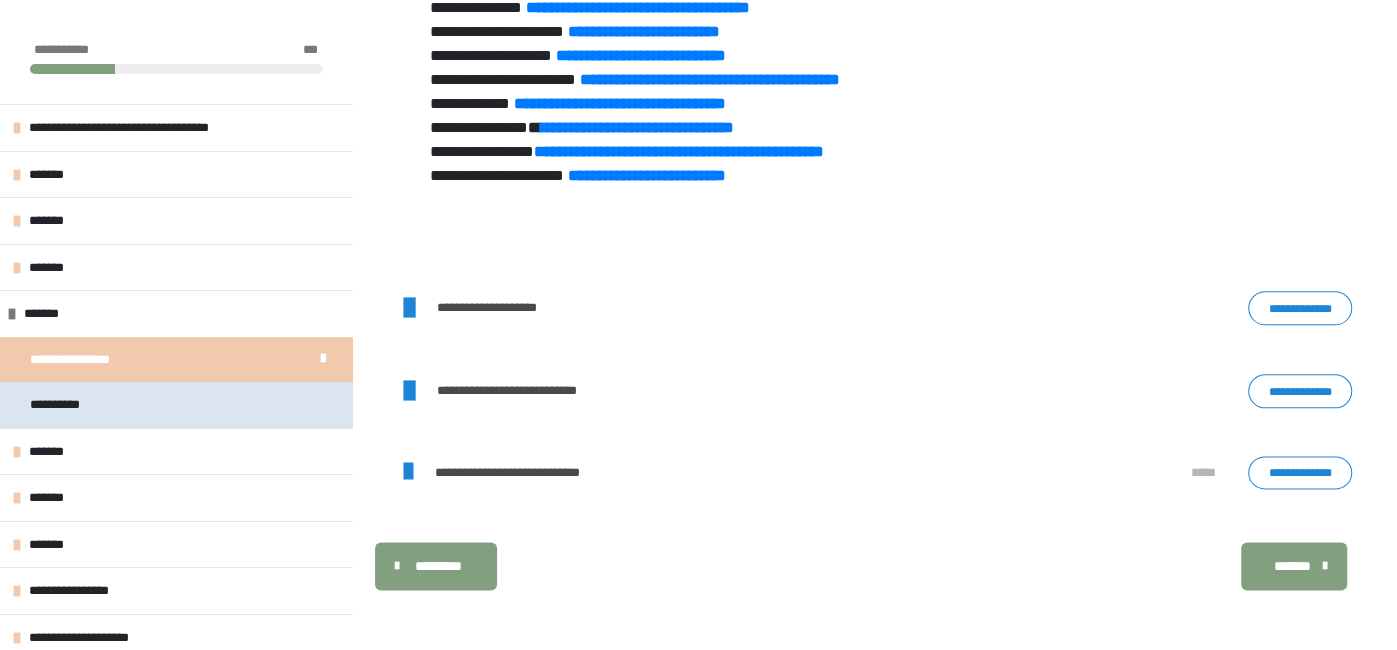 click on "**********" at bounding box center (176, 404) 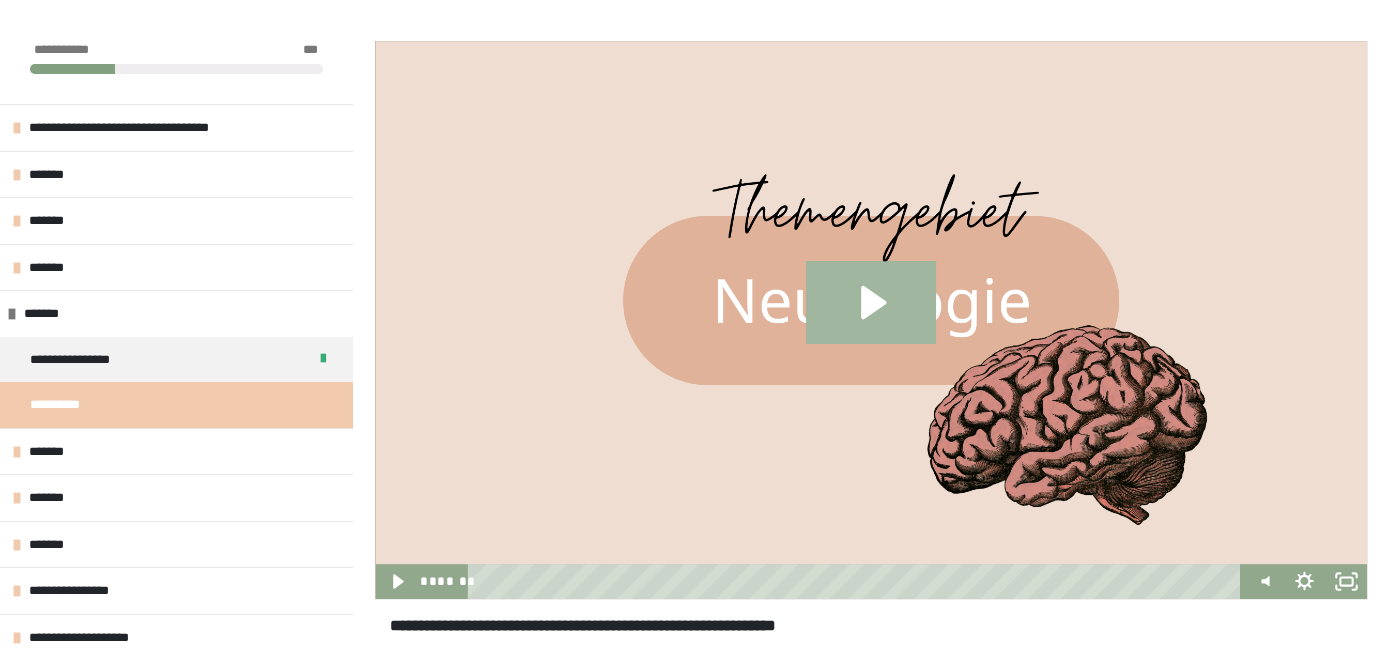 click 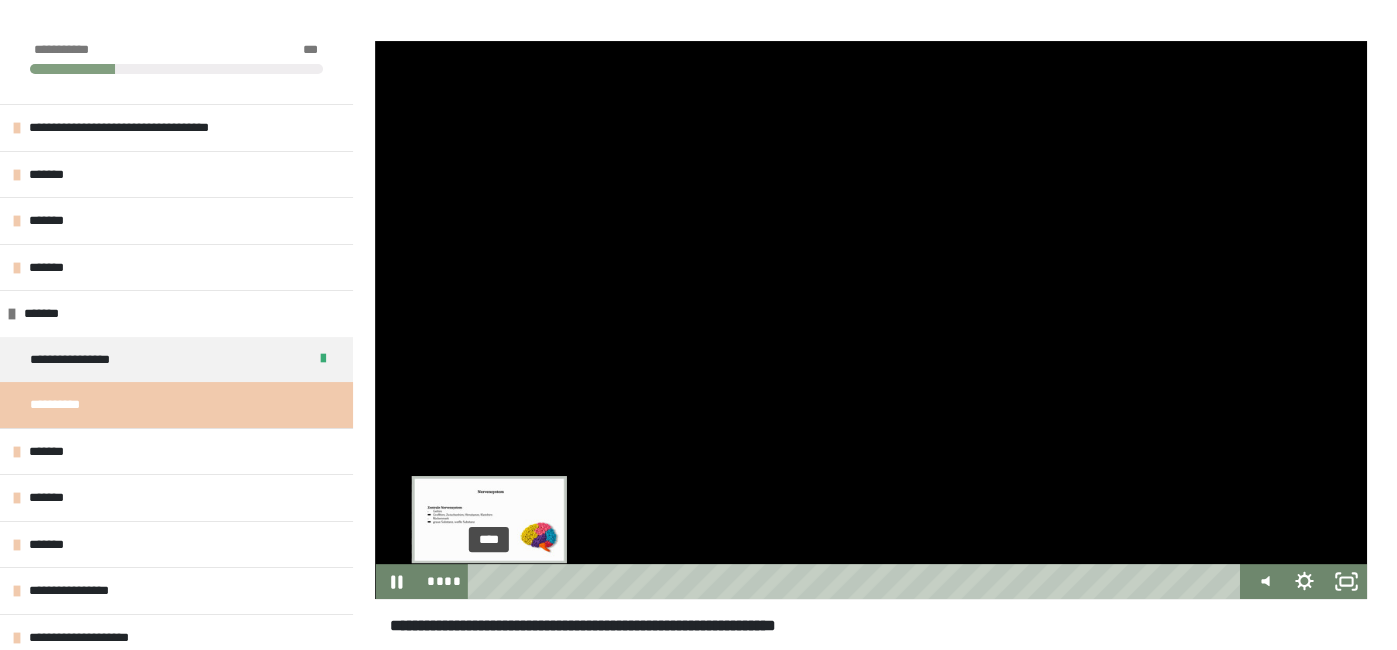 click on "****" at bounding box center (857, 581) 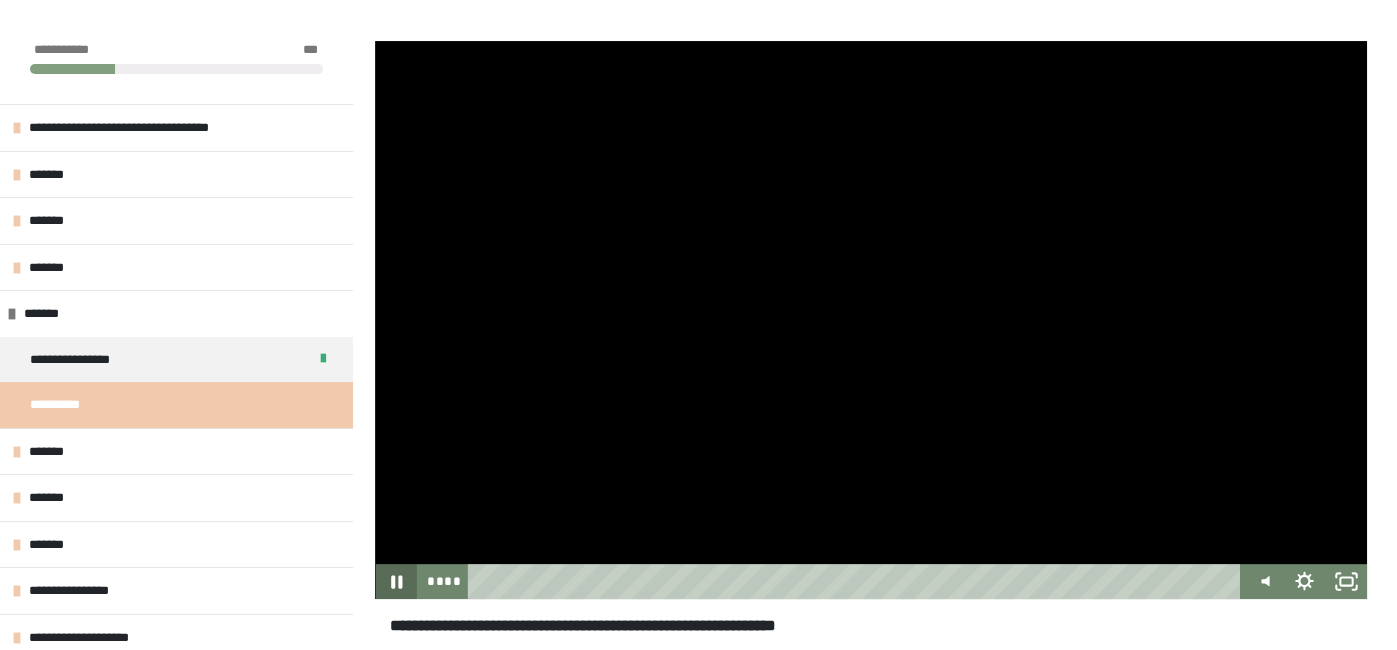 click 